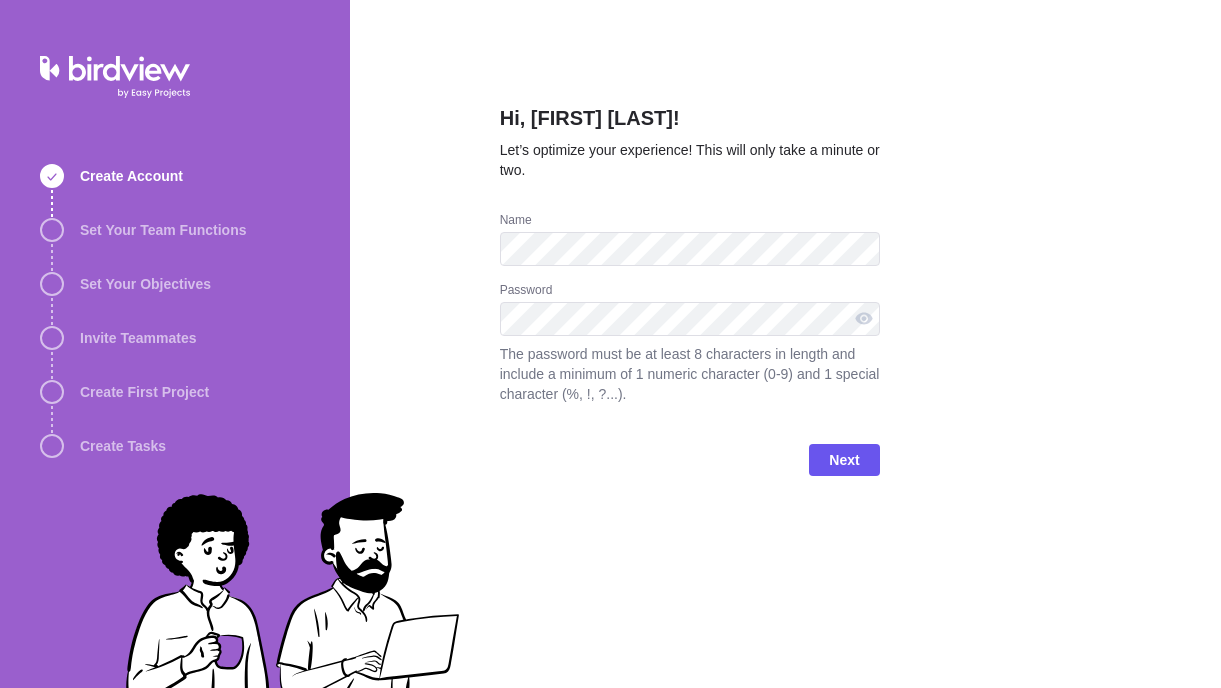 scroll, scrollTop: 0, scrollLeft: 0, axis: both 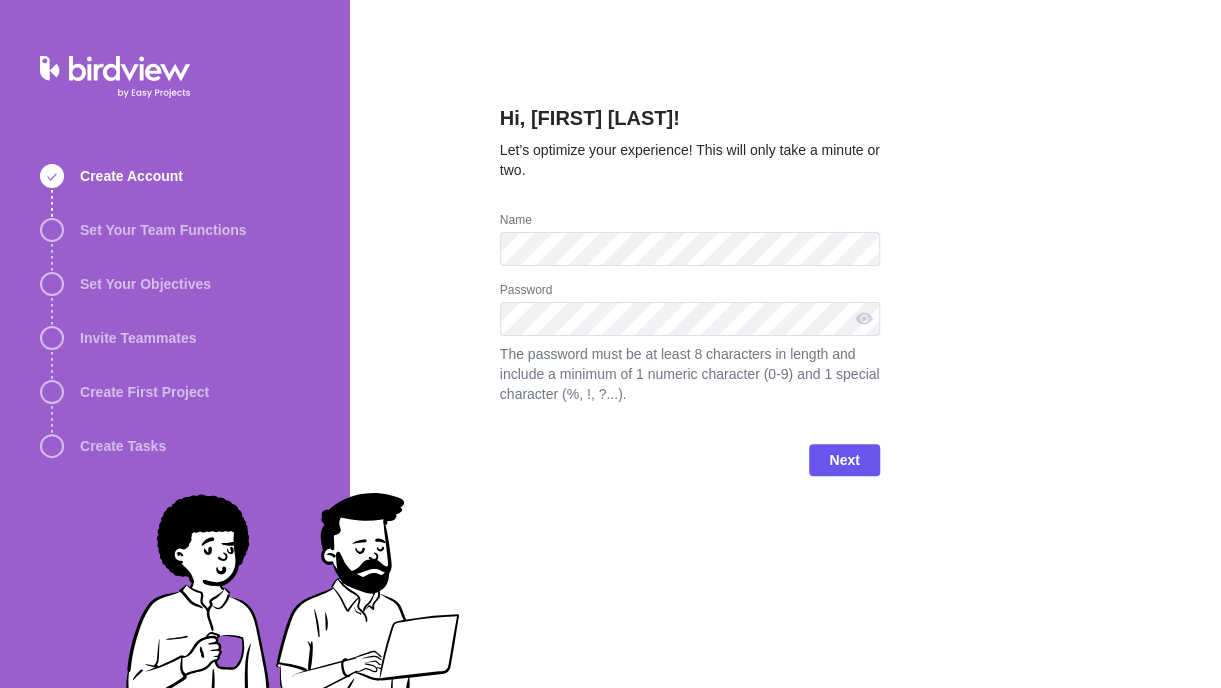 click on "Password" at bounding box center (690, 292) 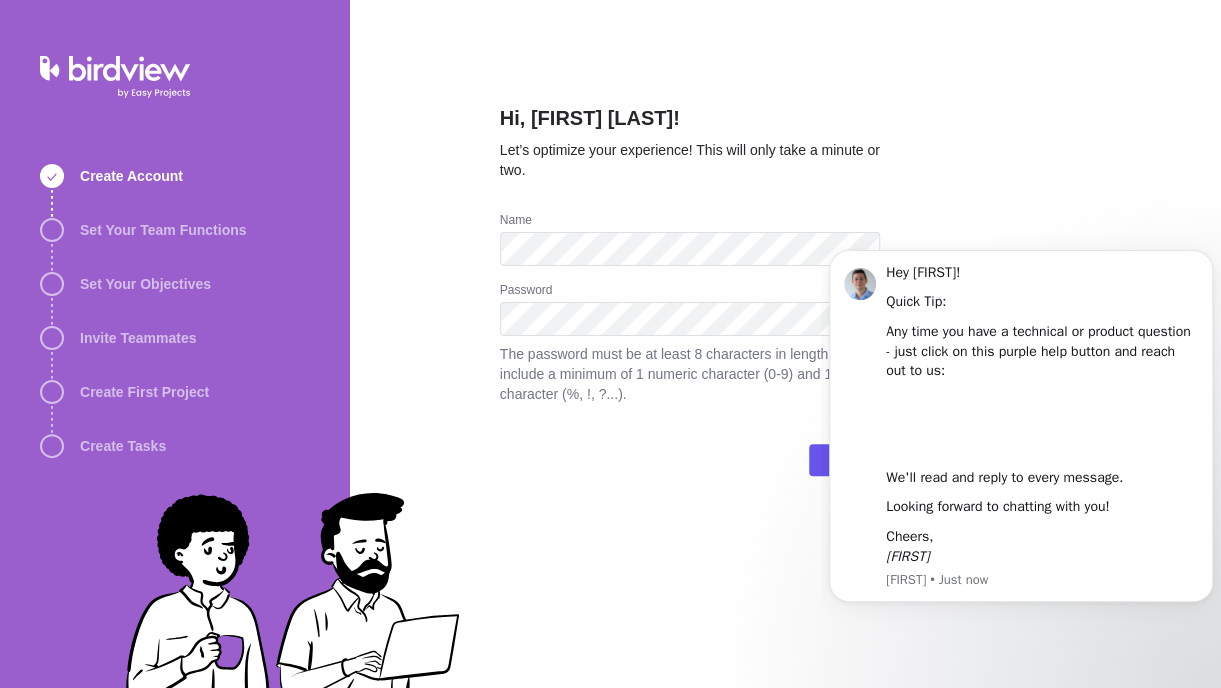 scroll, scrollTop: 0, scrollLeft: 0, axis: both 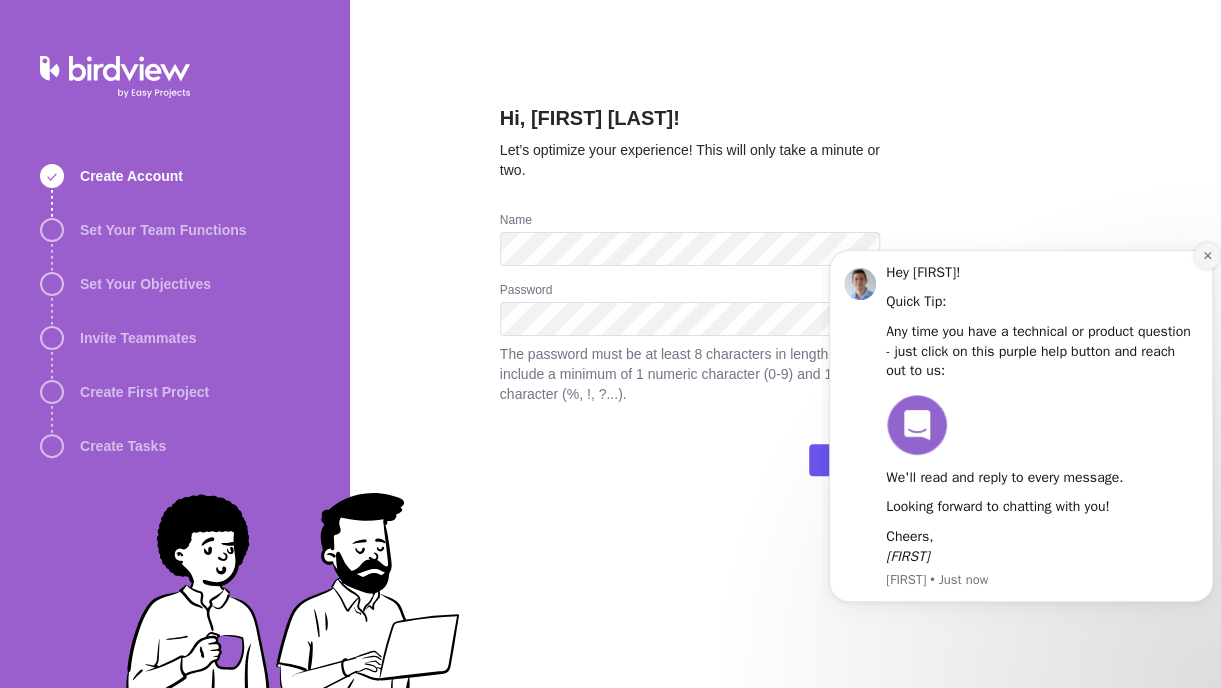 click 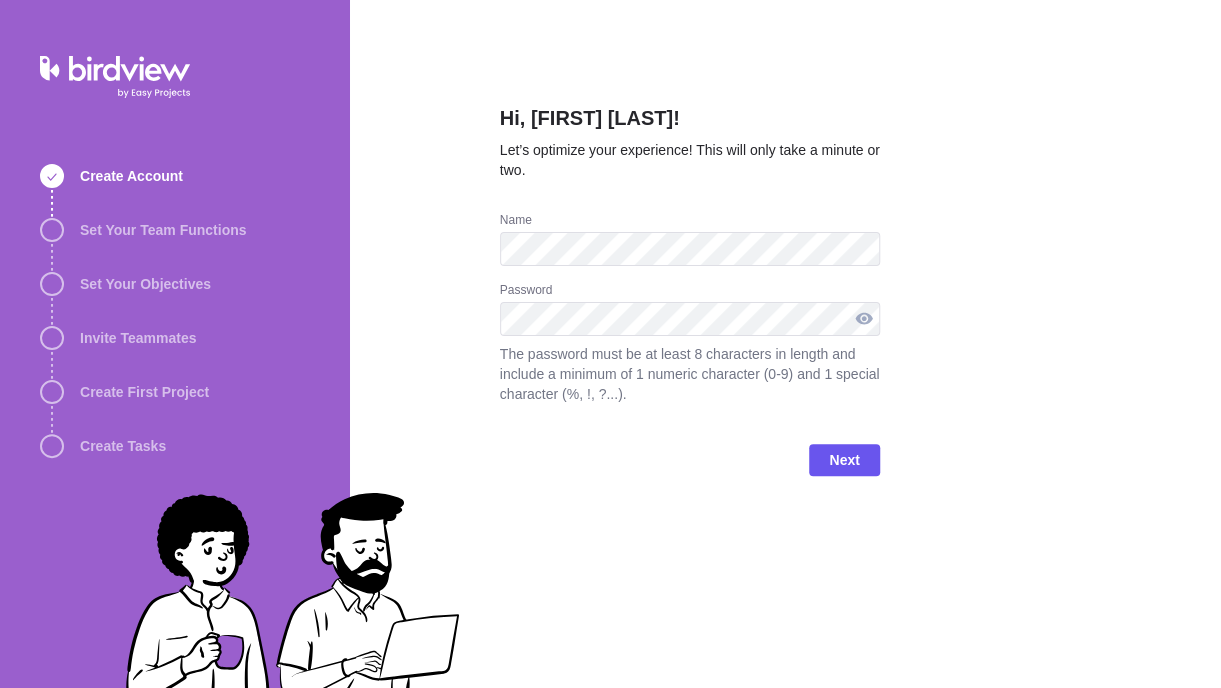 click at bounding box center [864, 319] 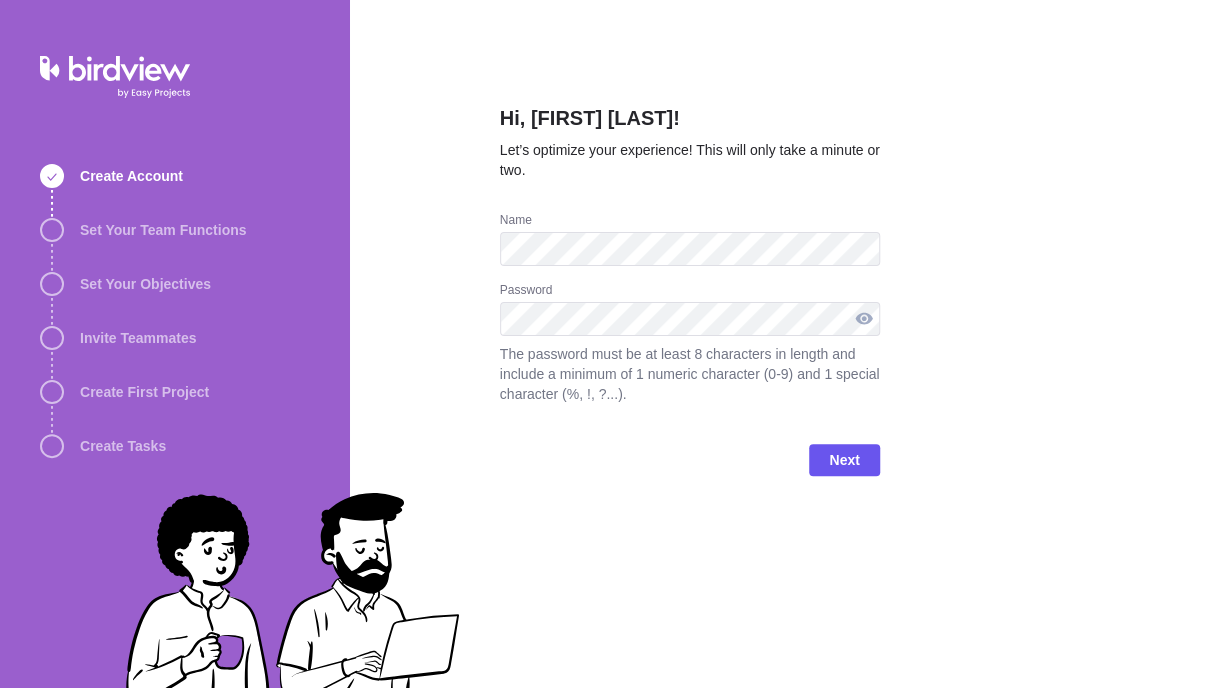 click at bounding box center (864, 319) 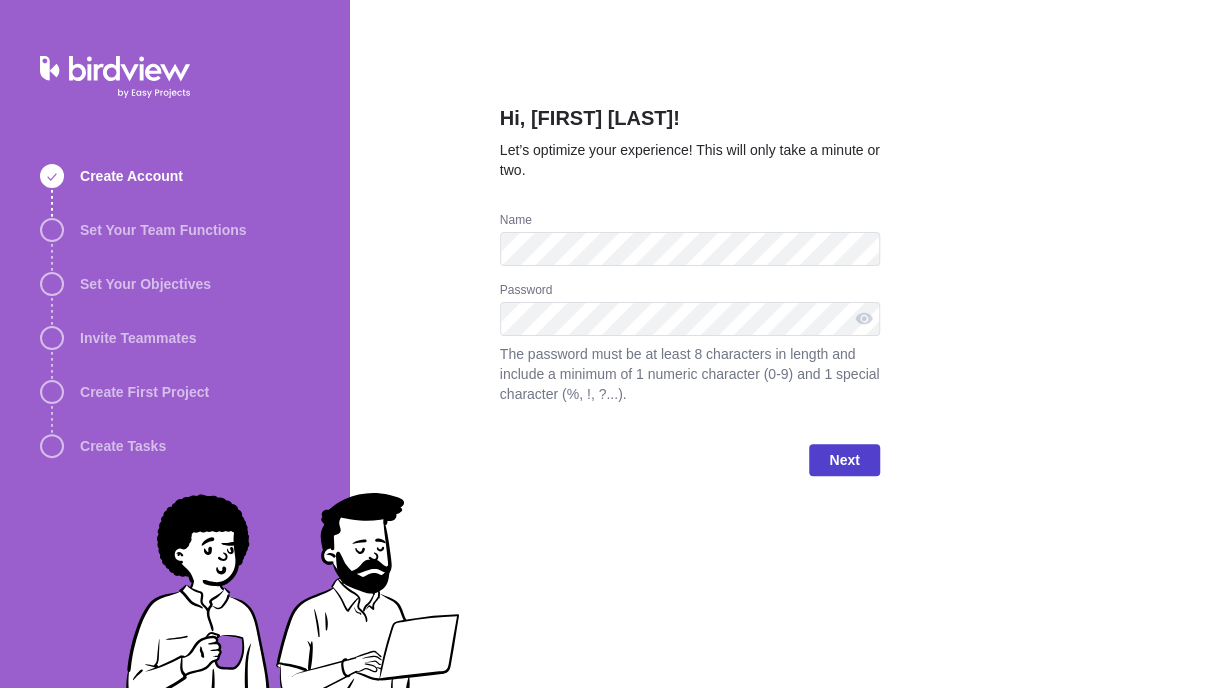 click on "Next" at bounding box center (844, 460) 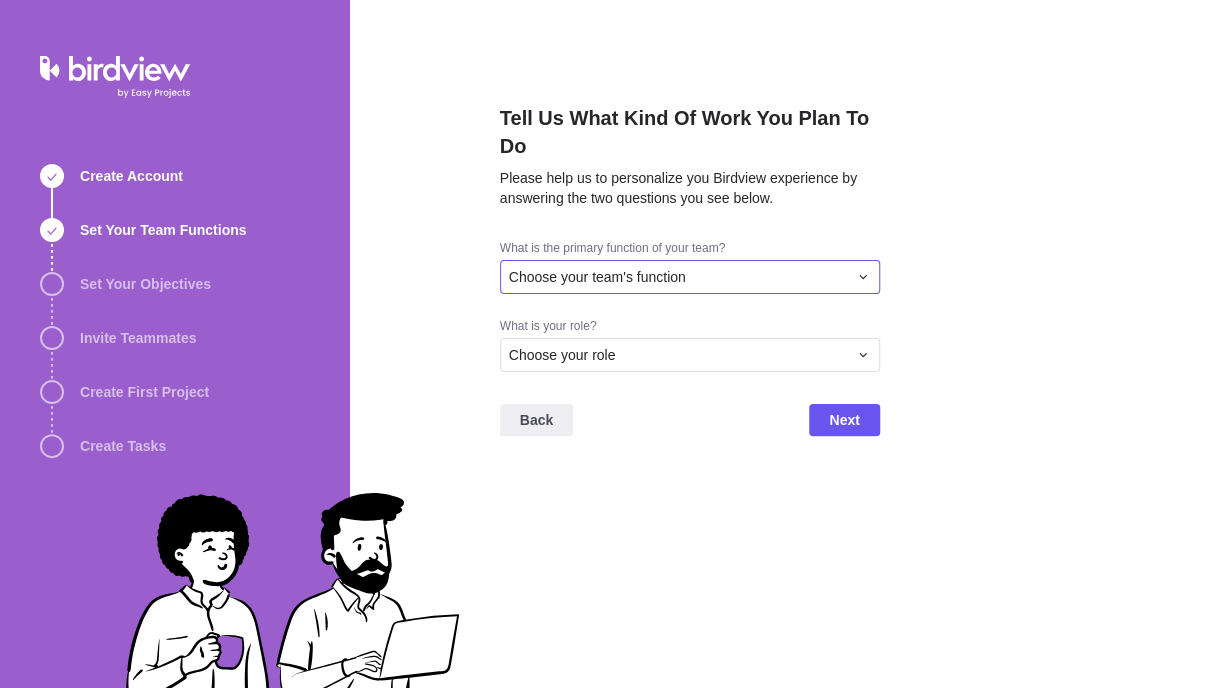 click on "Choose your team's function" at bounding box center [597, 277] 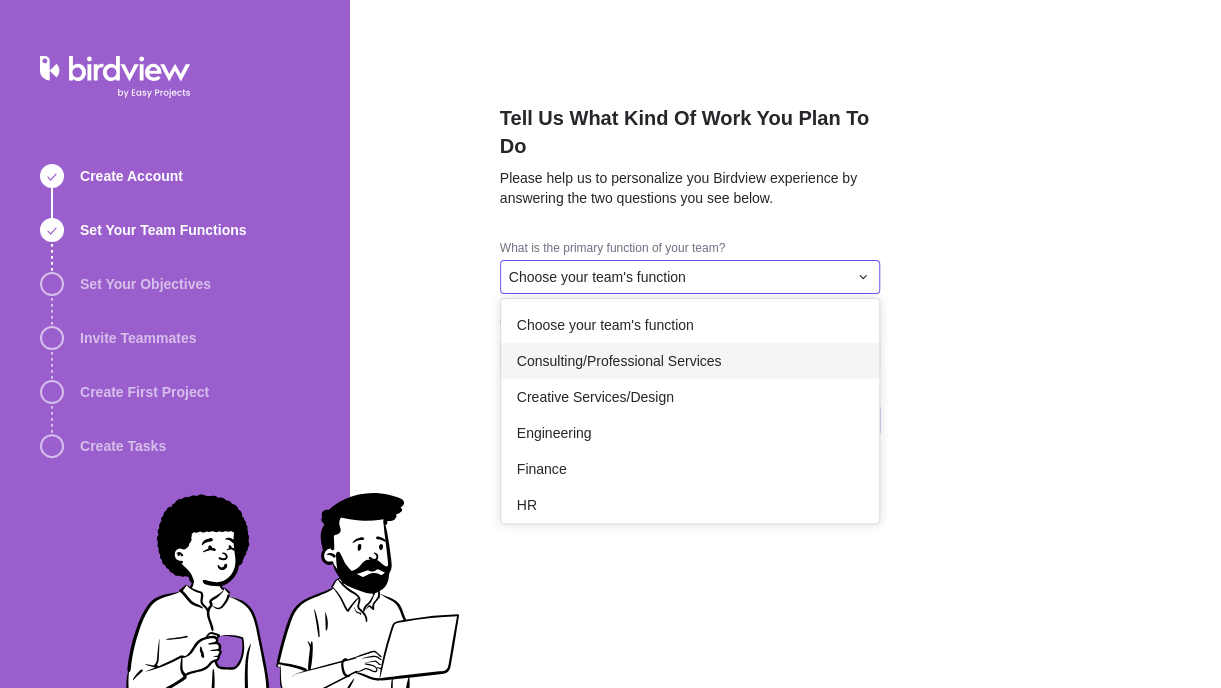 click on "Consulting/Professional Services" at bounding box center [619, 361] 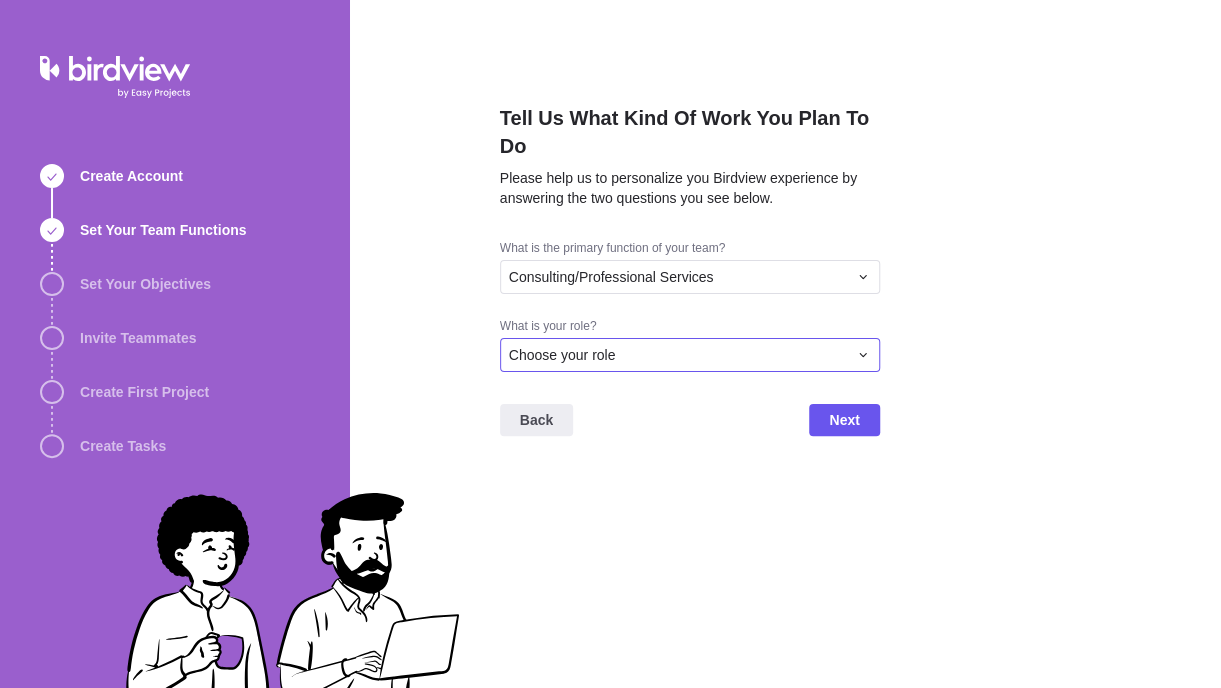 click on "Choose your role" at bounding box center (562, 355) 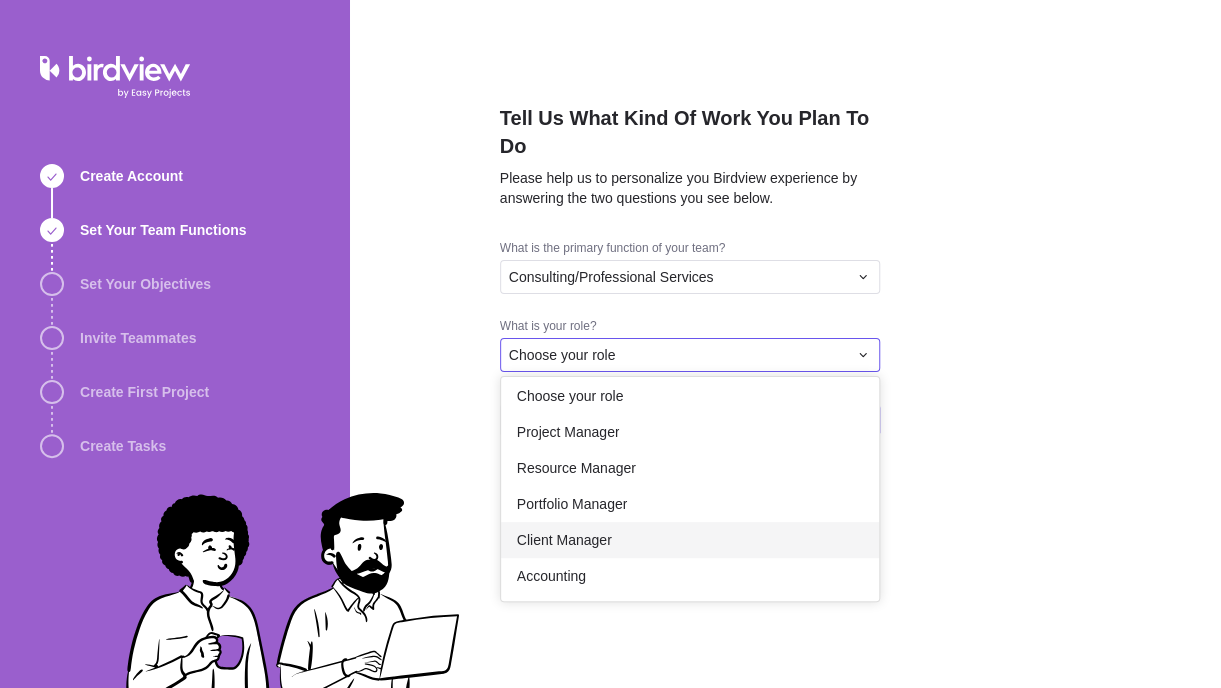 scroll, scrollTop: 0, scrollLeft: 0, axis: both 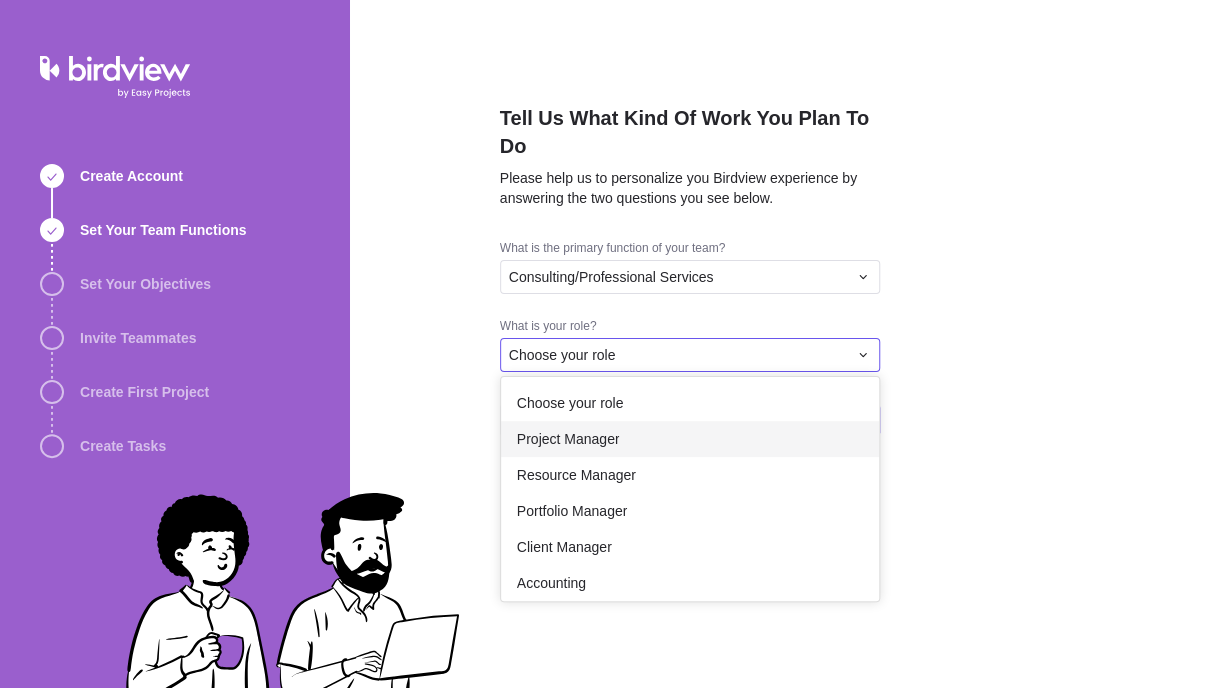 click on "Project Manager" at bounding box center (690, 439) 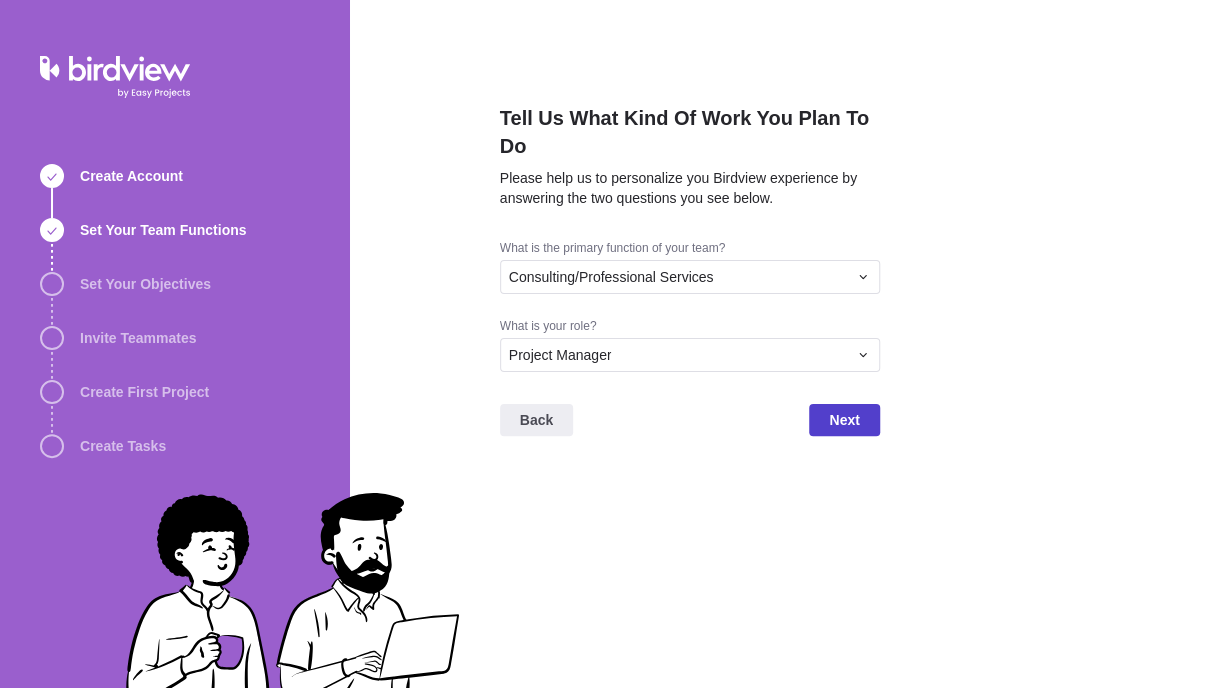 click on "Next" at bounding box center [844, 420] 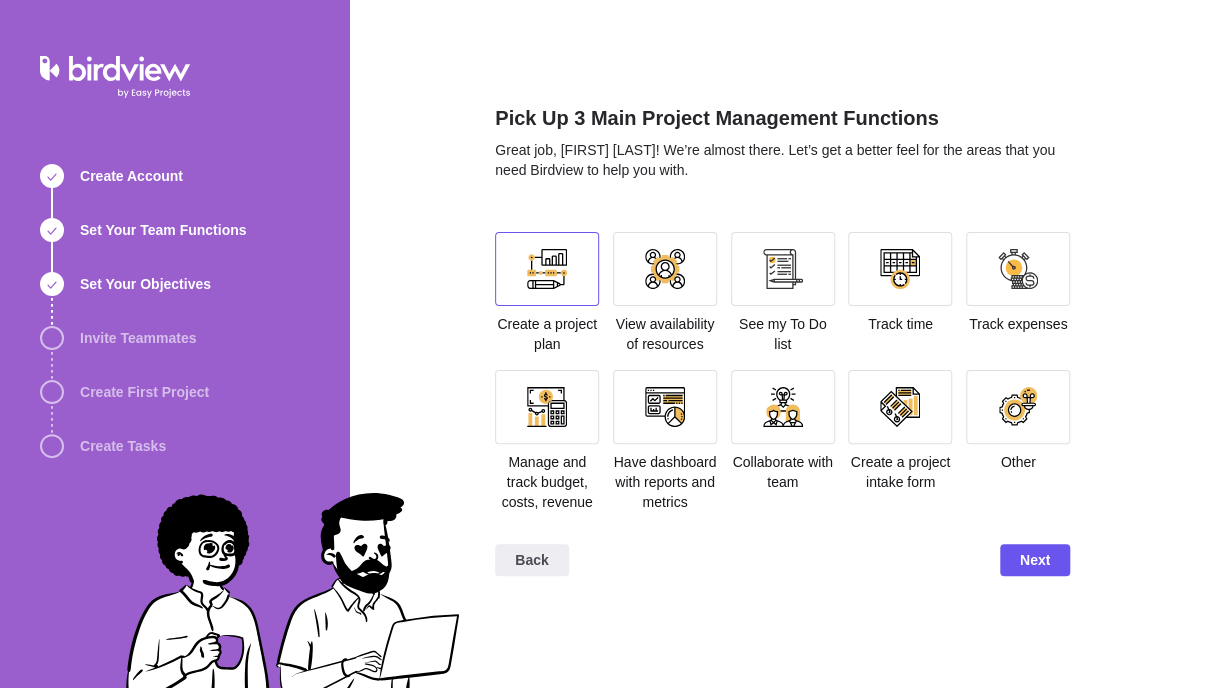 click at bounding box center (547, 269) 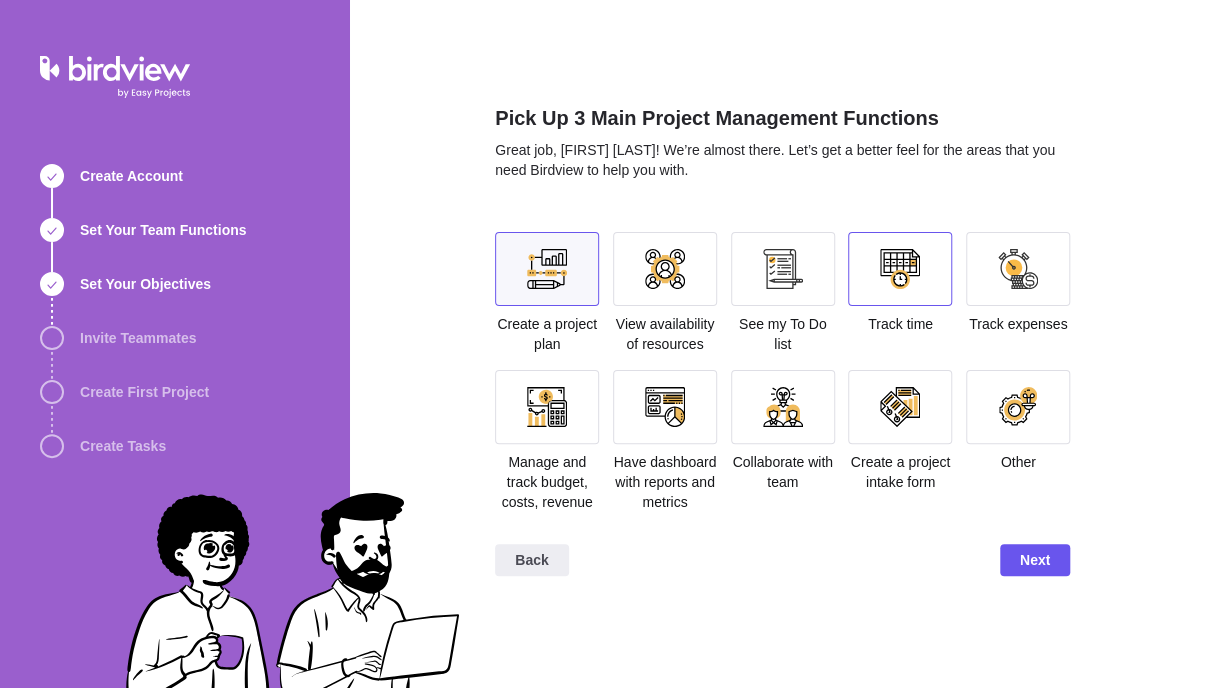 click at bounding box center [900, 269] 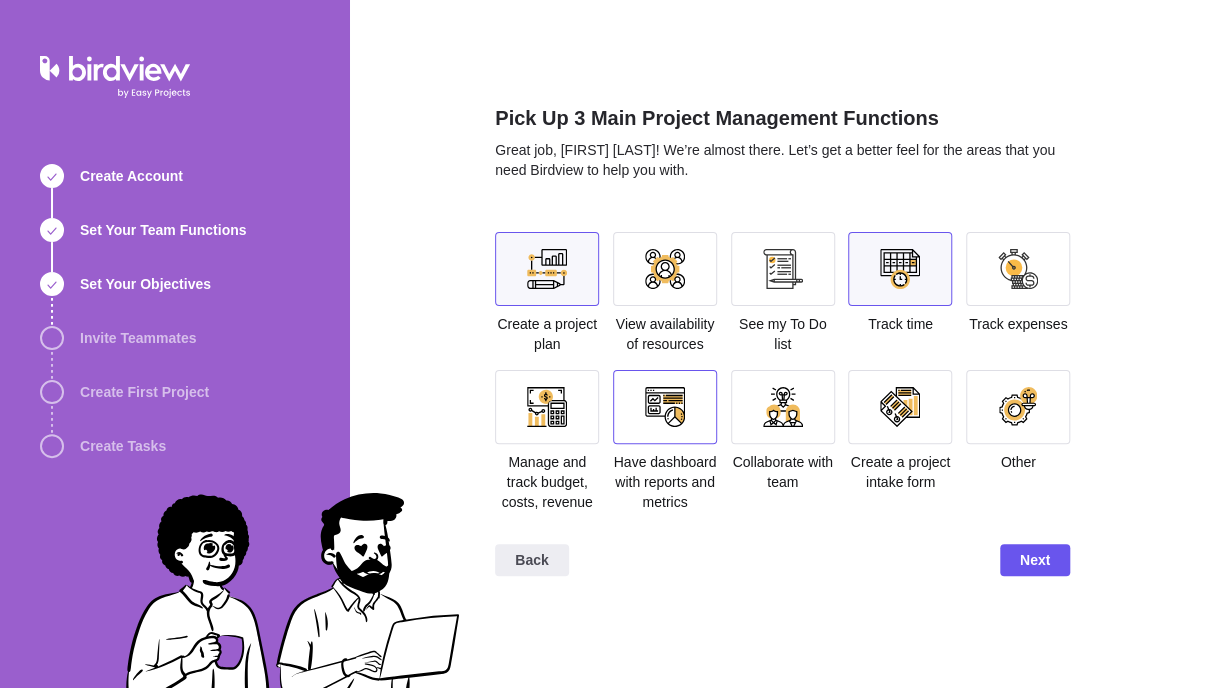 click at bounding box center (665, 407) 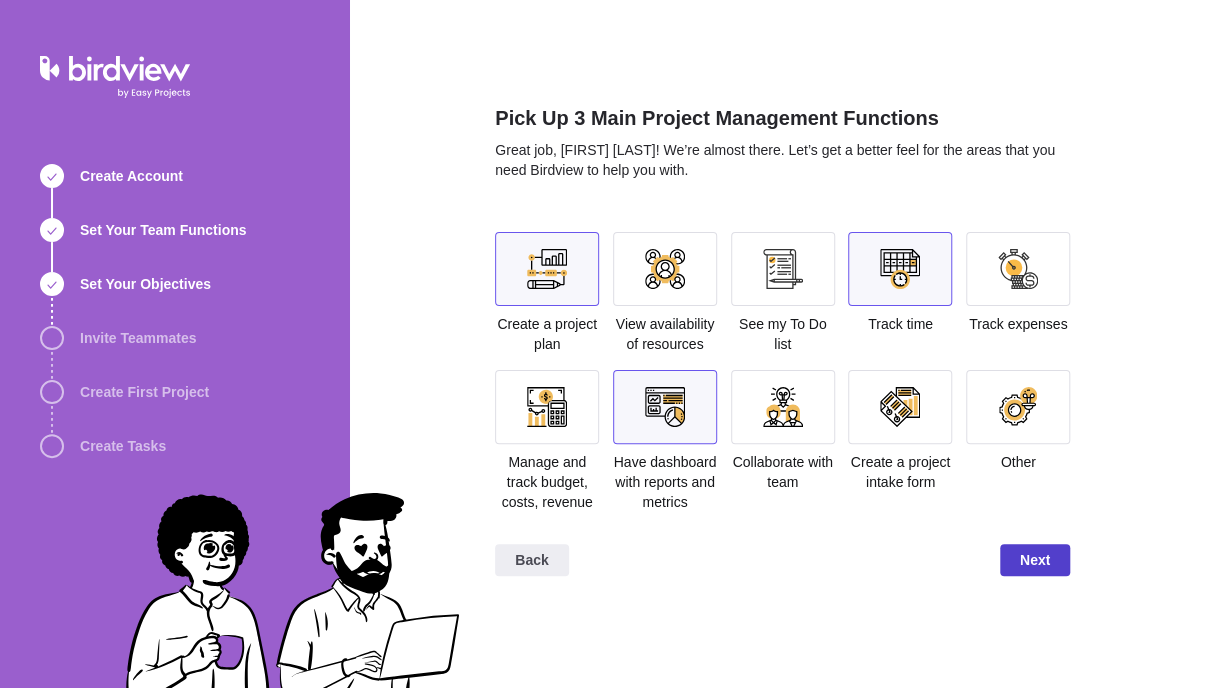 click on "Next" at bounding box center (1035, 560) 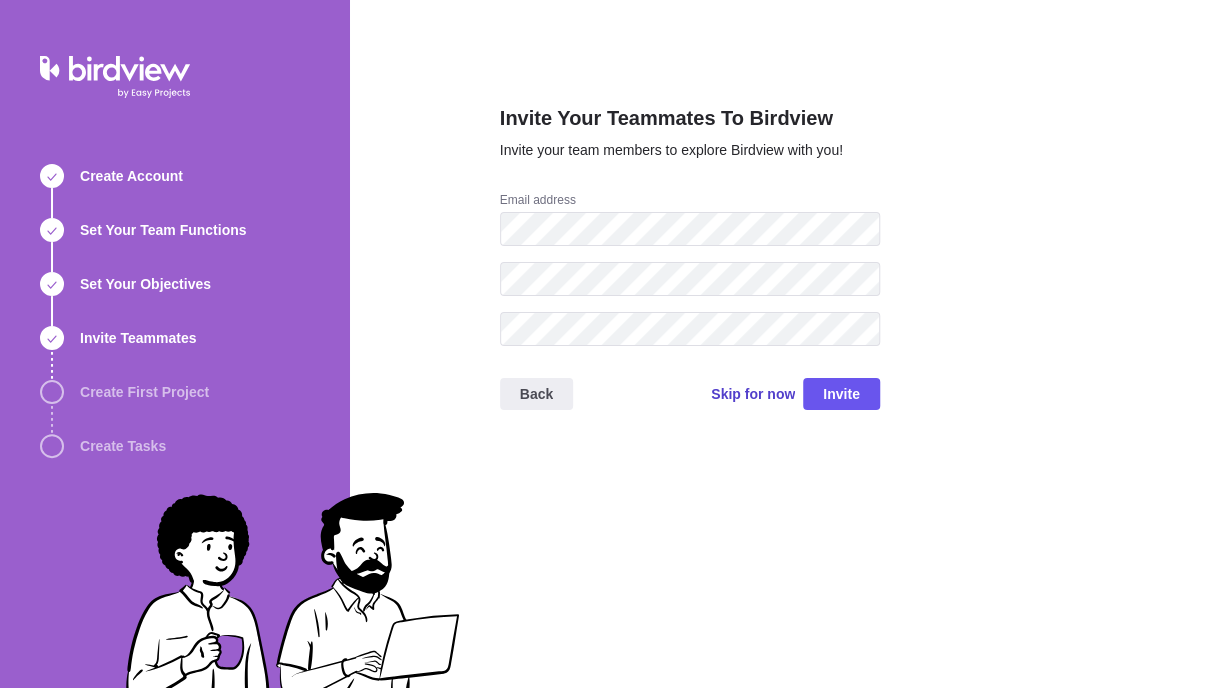 click on "Skip for now" at bounding box center (753, 394) 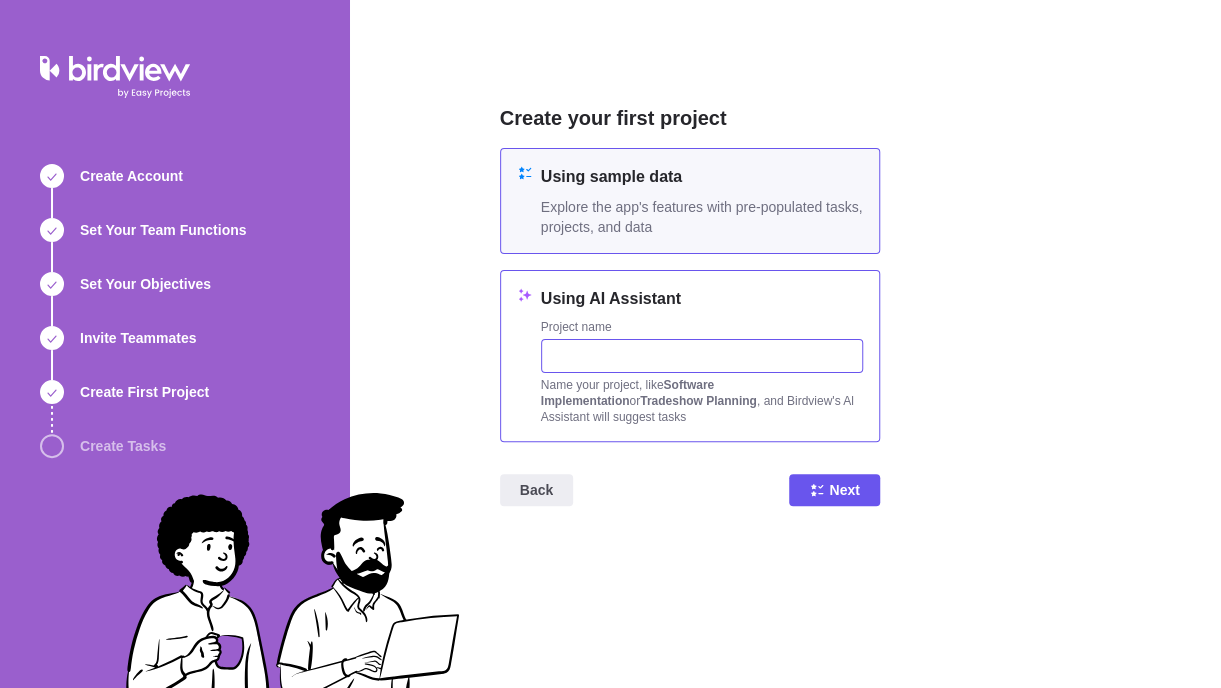 click at bounding box center [702, 356] 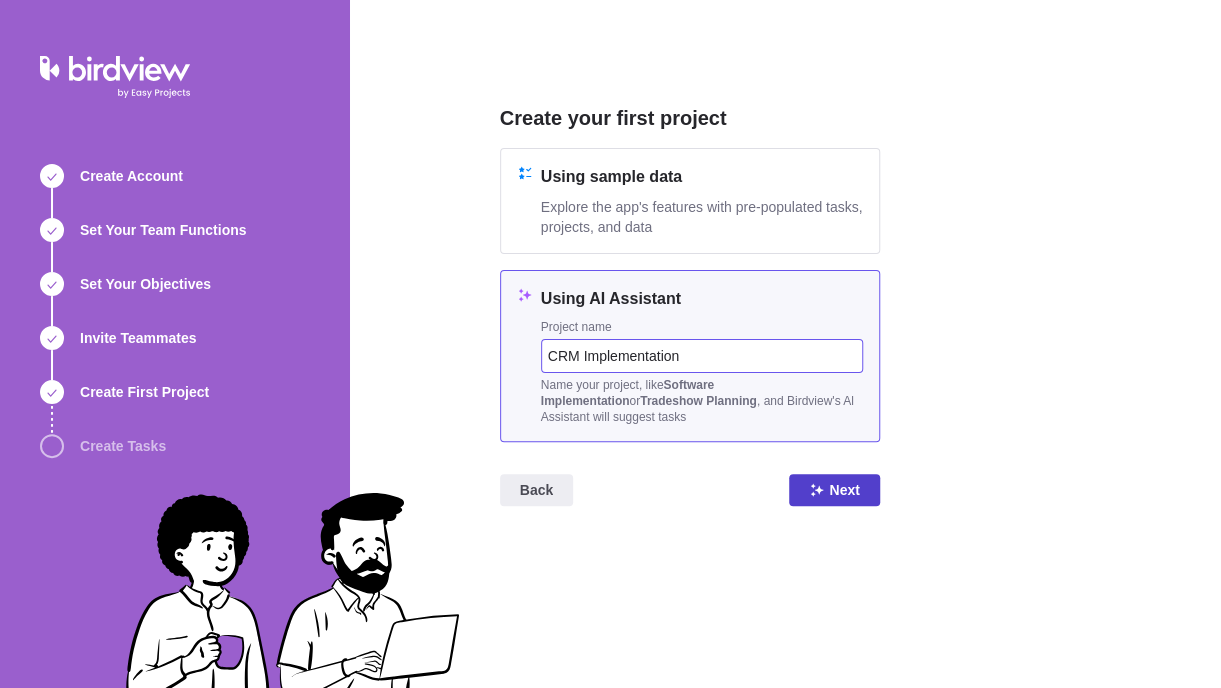 type on "CRM Implementation" 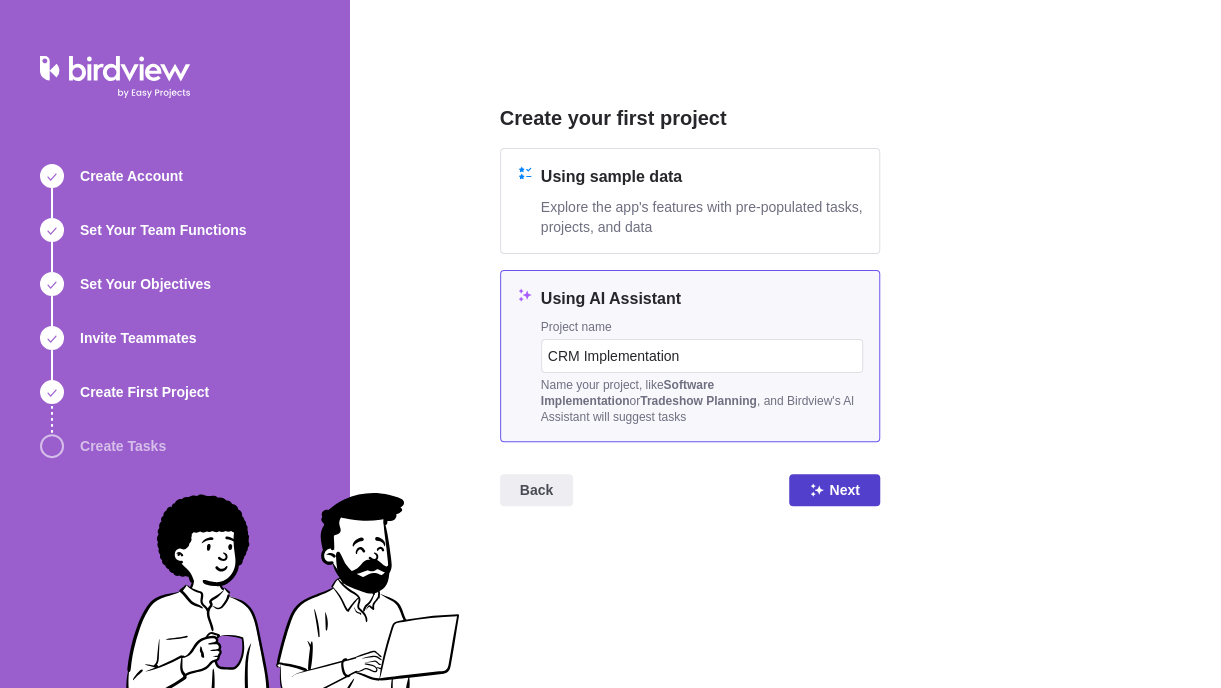 click on "Next" at bounding box center (844, 490) 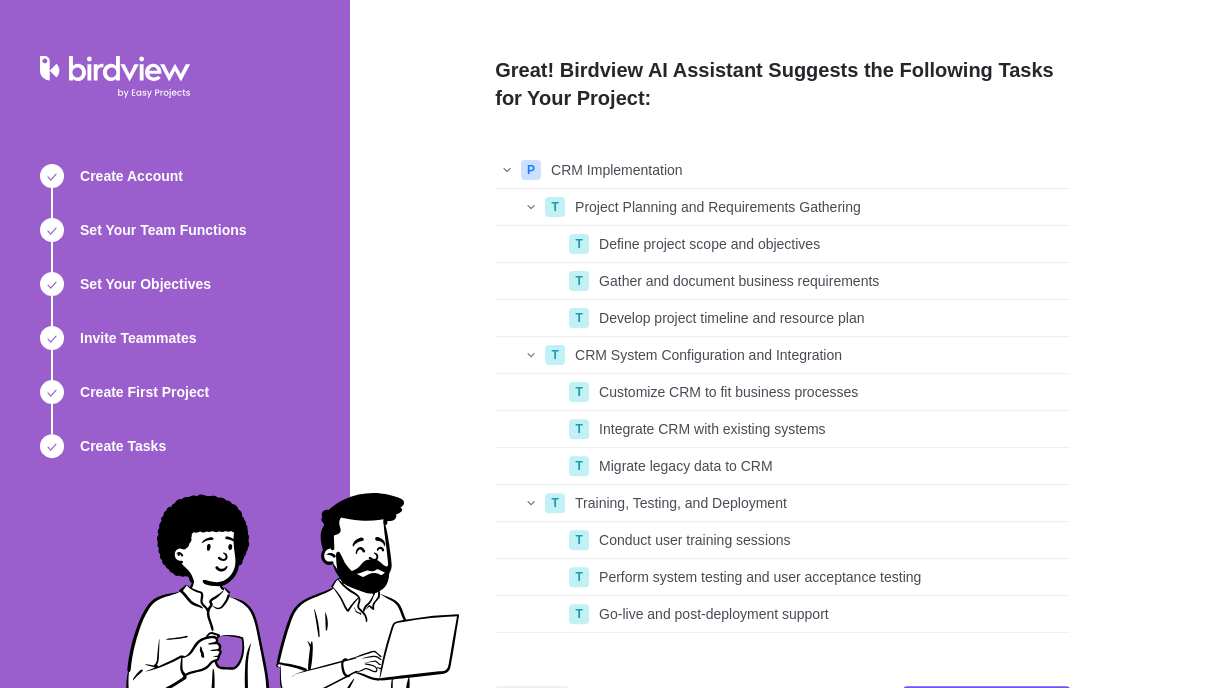 scroll, scrollTop: 15, scrollLeft: 15, axis: both 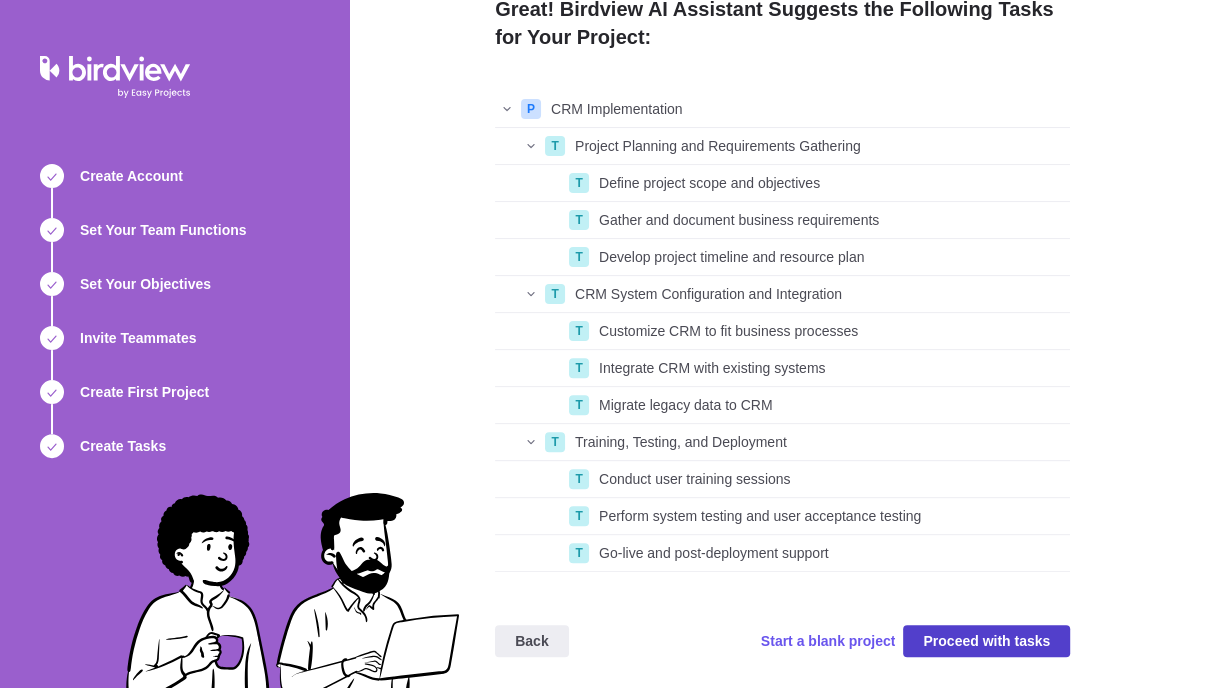 click on "Proceed with tasks" at bounding box center (986, 641) 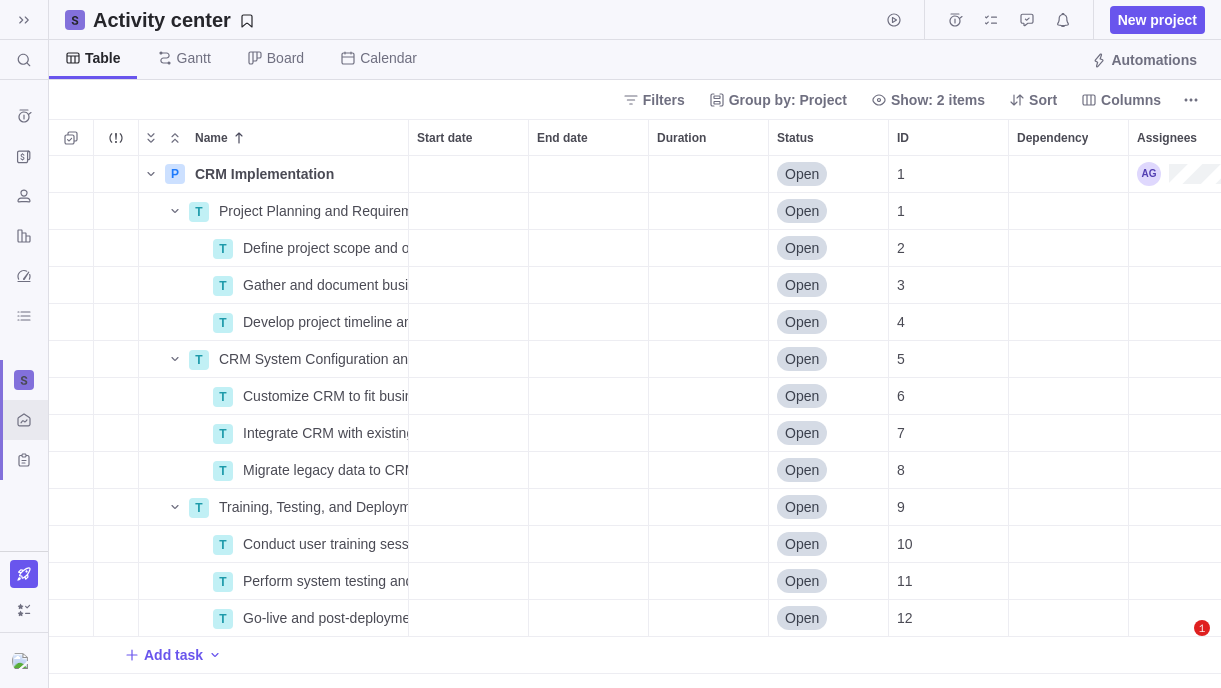 scroll, scrollTop: 0, scrollLeft: 0, axis: both 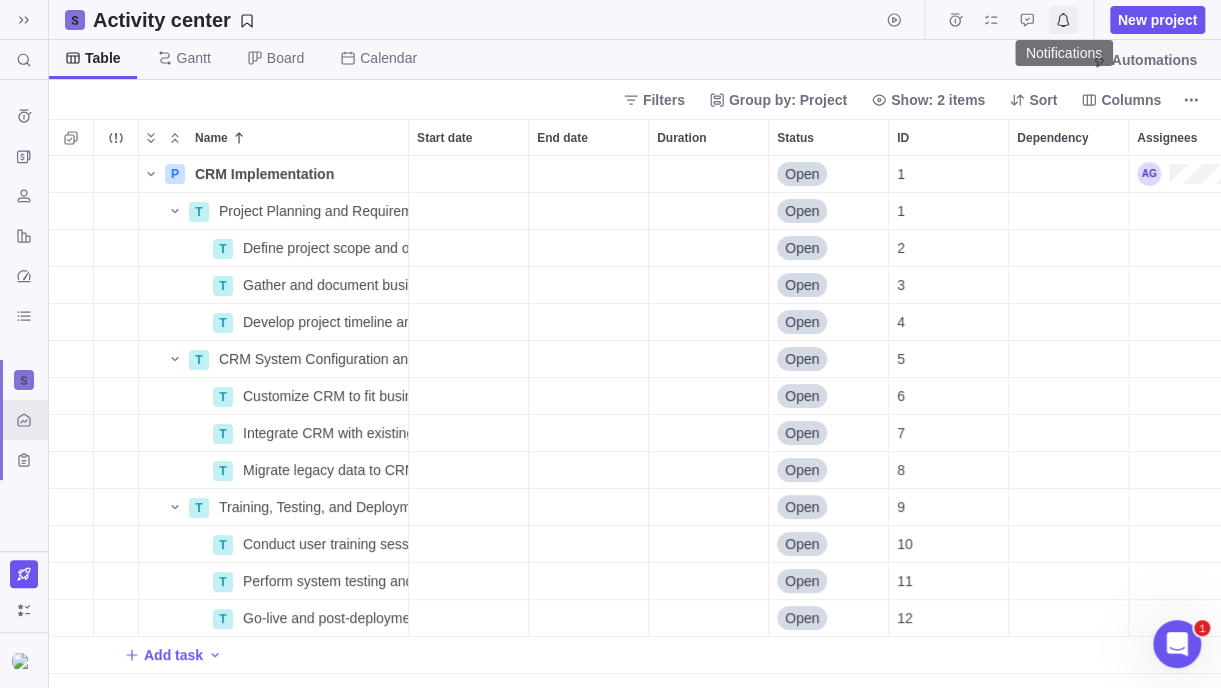 click 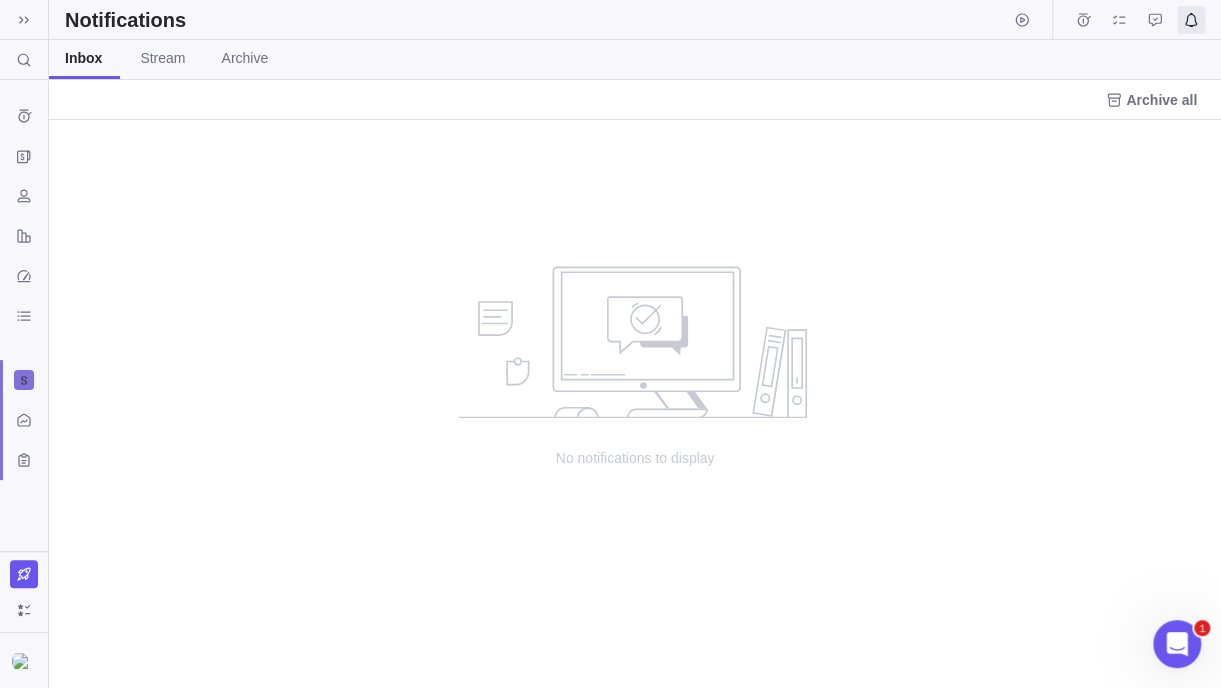 scroll, scrollTop: 15, scrollLeft: 15, axis: both 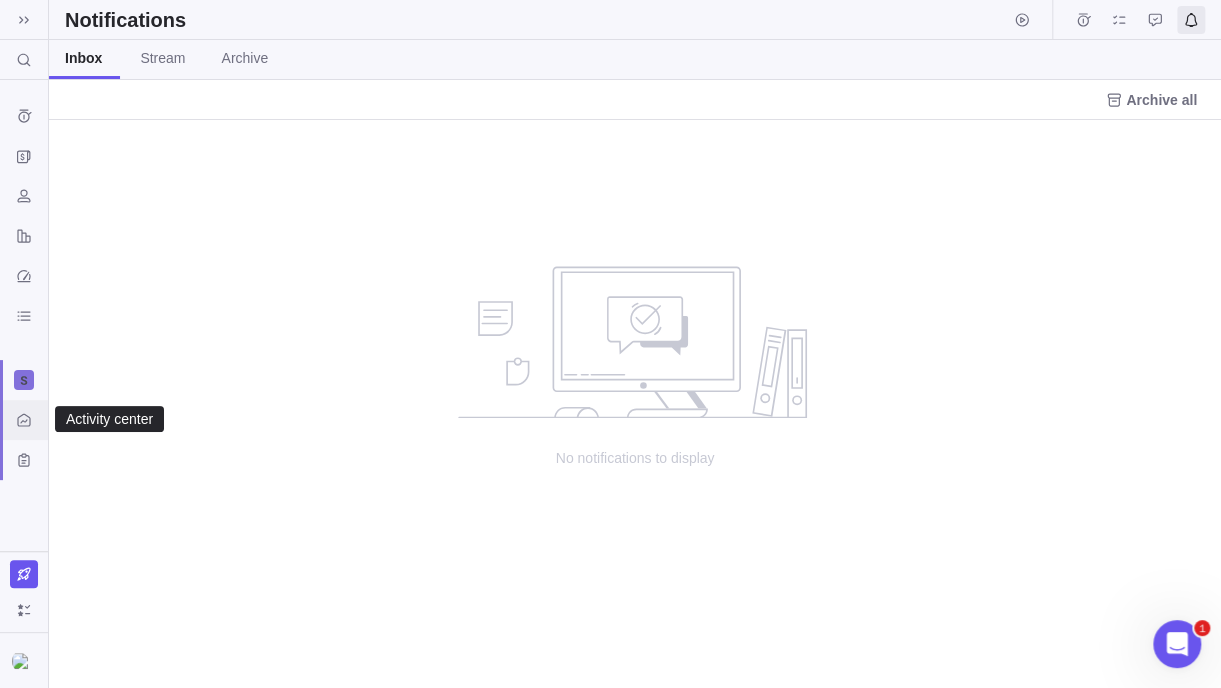 click at bounding box center [24, 420] 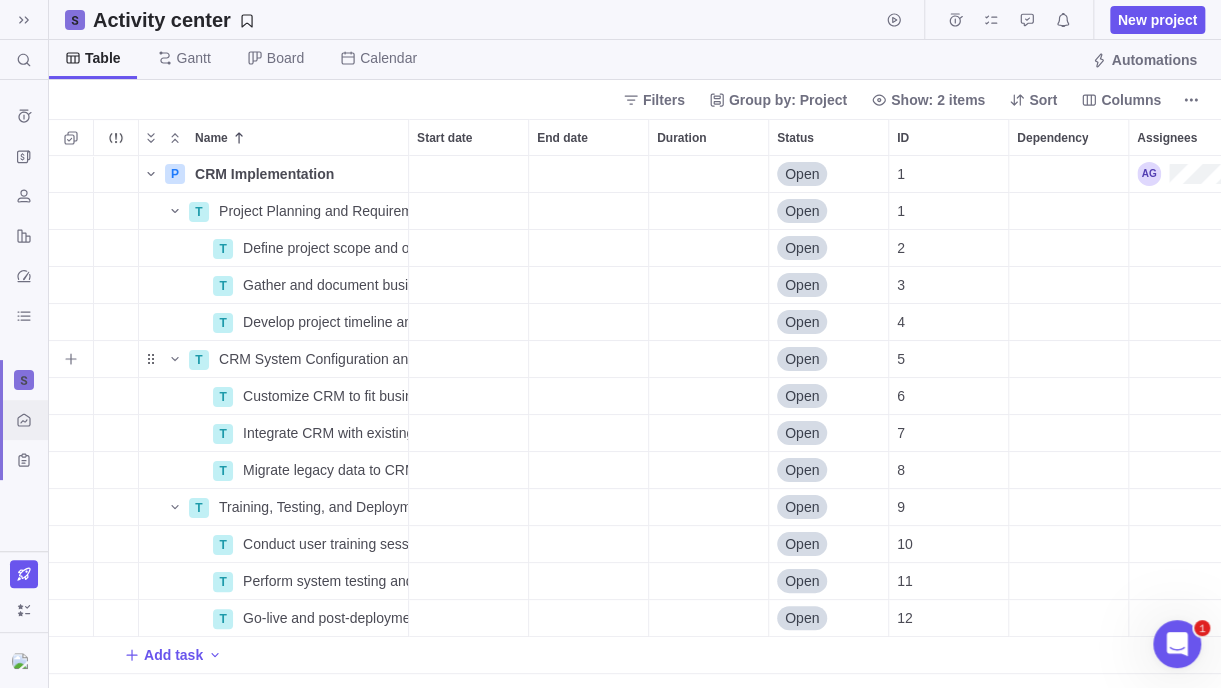 scroll, scrollTop: 16, scrollLeft: 15, axis: both 